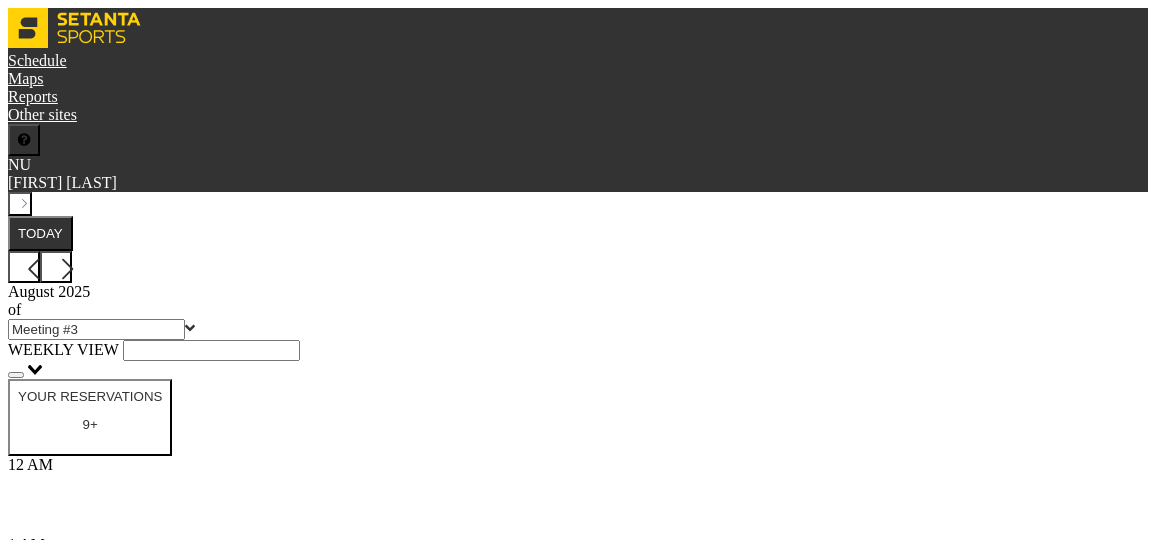 scroll, scrollTop: 0, scrollLeft: 0, axis: both 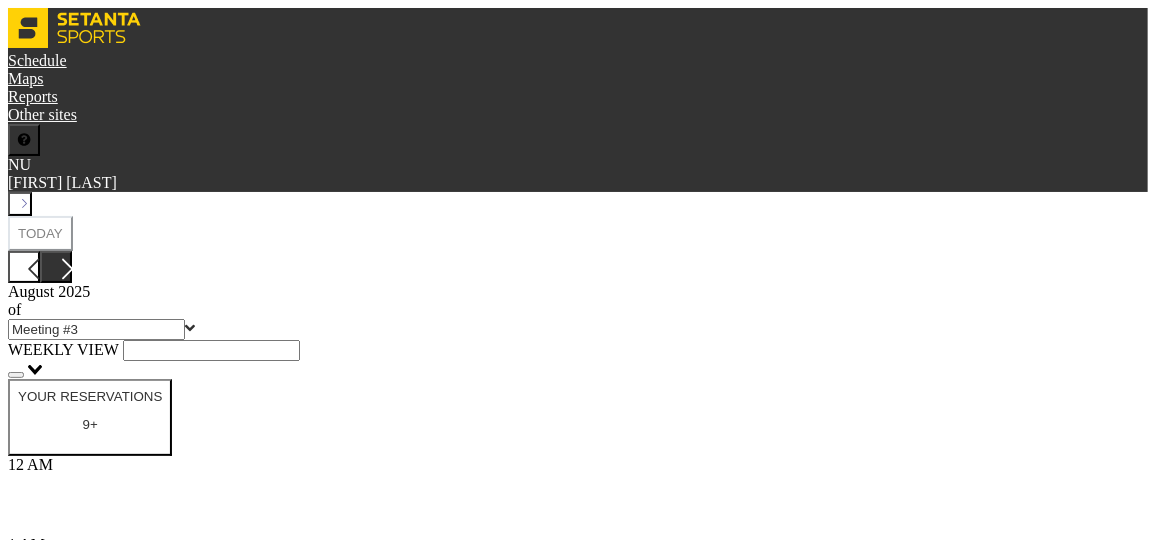 click 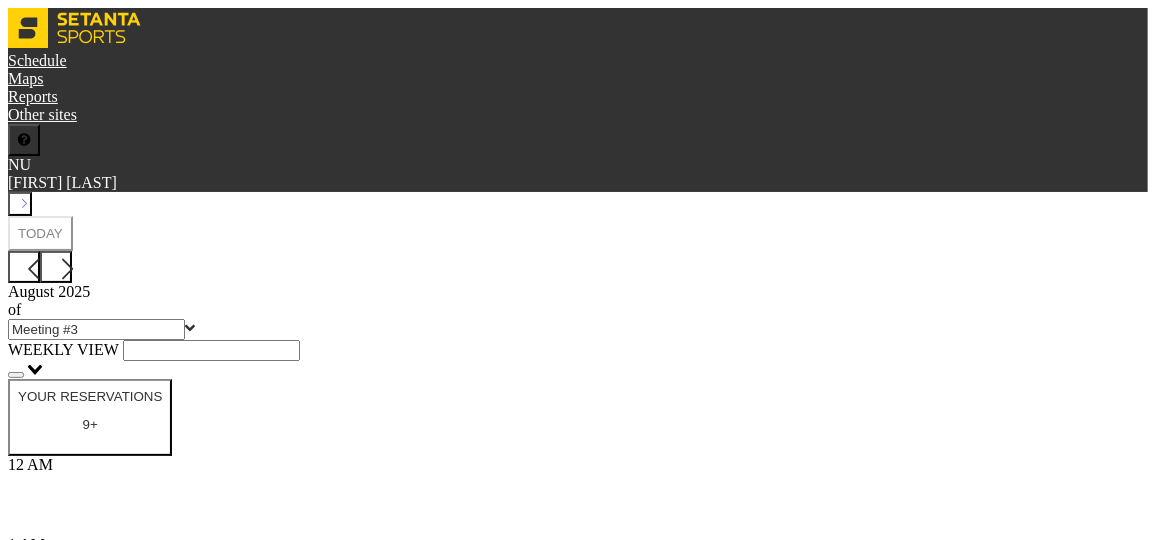 scroll, scrollTop: 744, scrollLeft: 0, axis: vertical 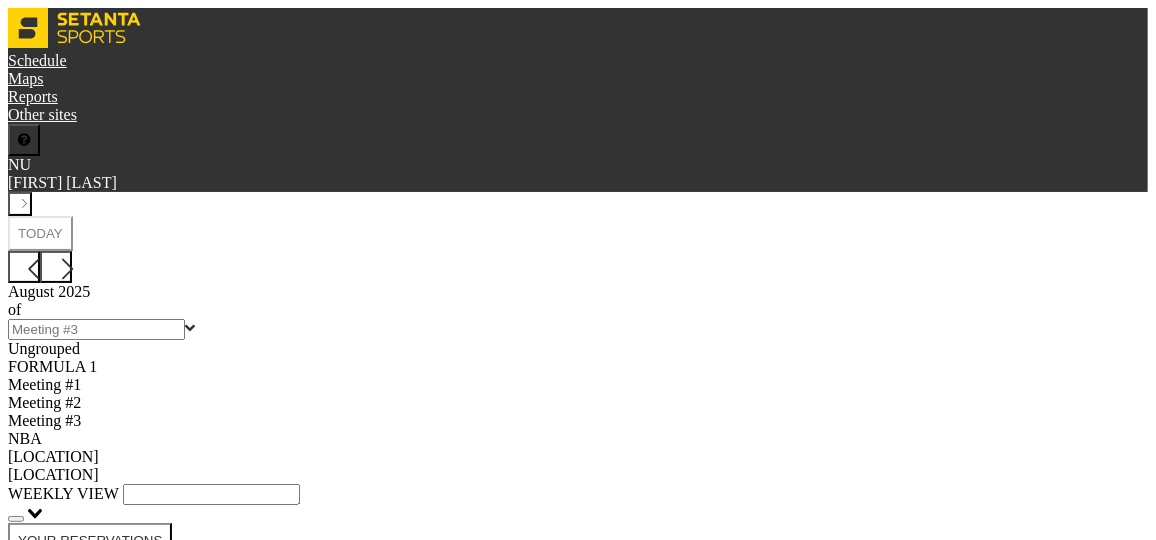 click at bounding box center [96, 329] 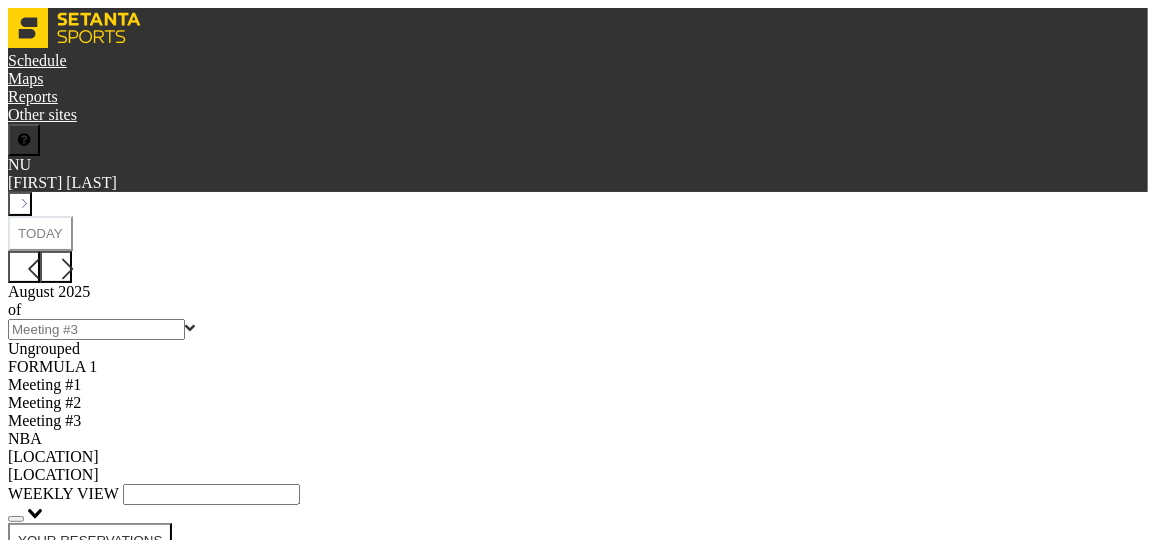 type on "Meeting #2" 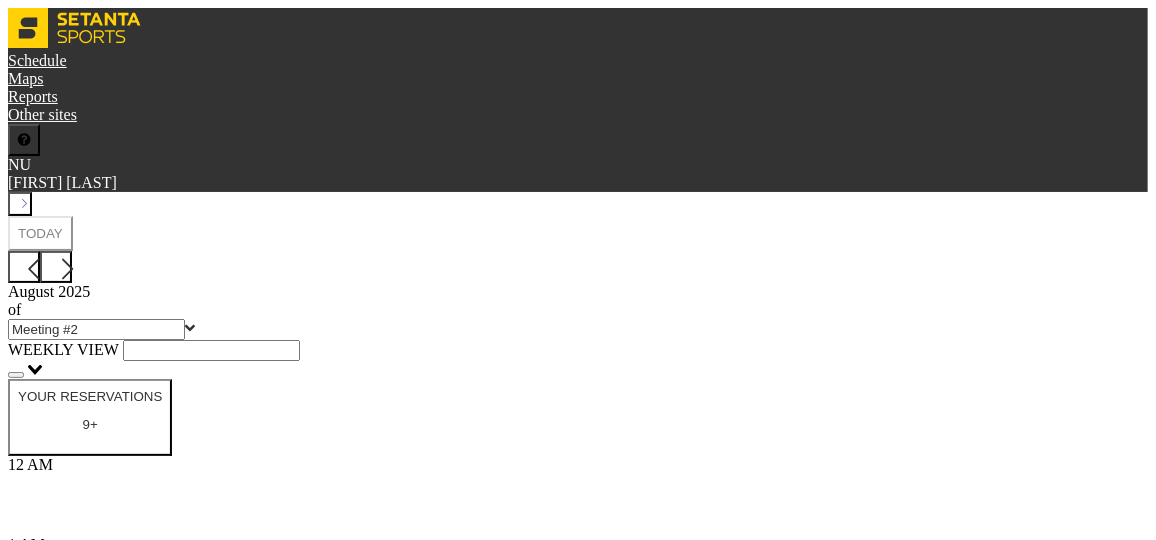 scroll, scrollTop: 699, scrollLeft: 0, axis: vertical 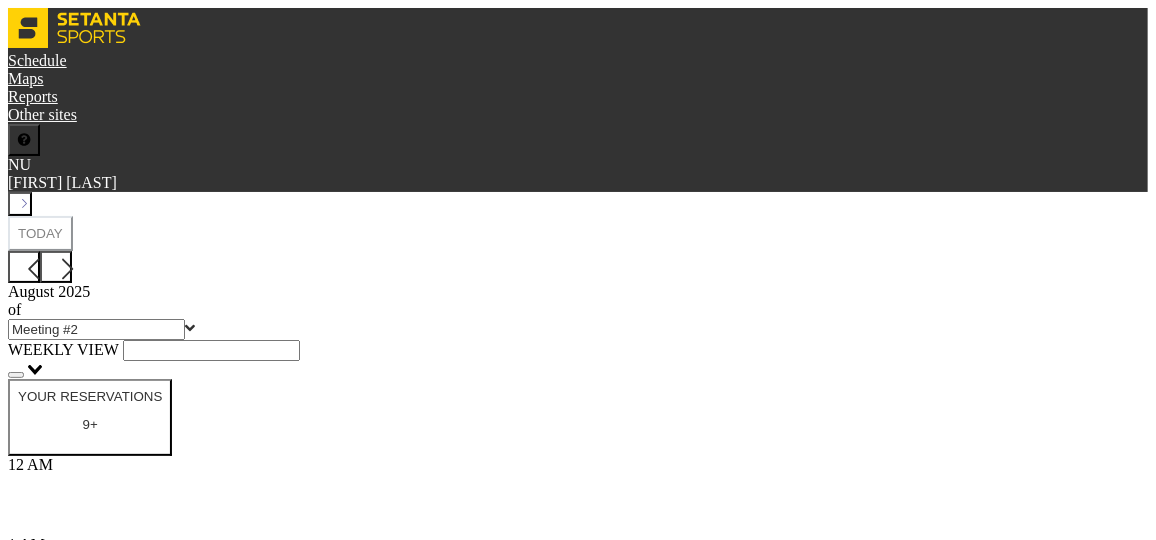 click at bounding box center (578, 5432) 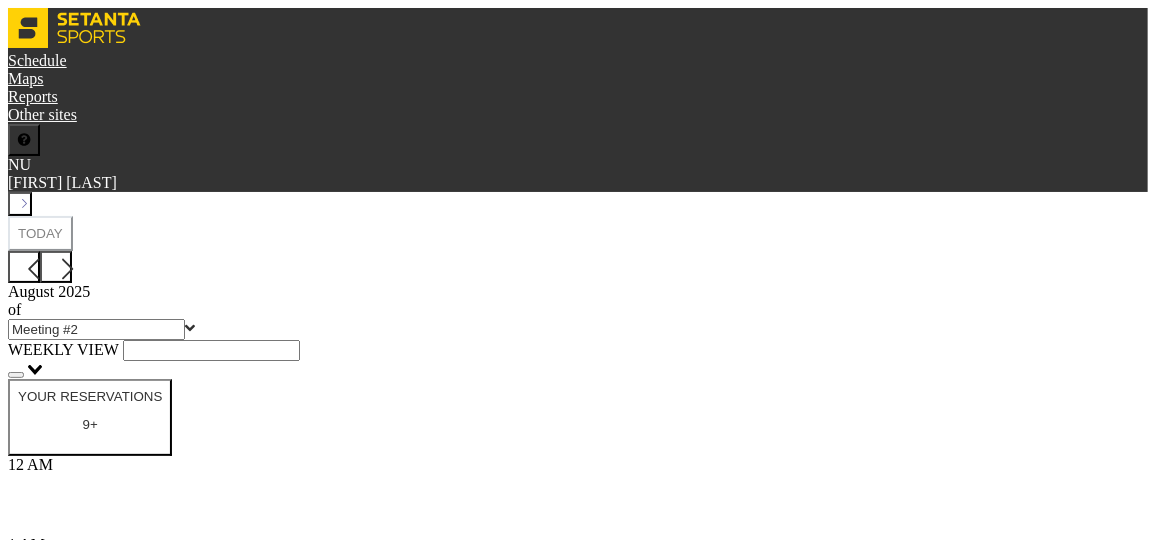 click on "YOUR RESERVATIONS   9+" at bounding box center [90, 417] 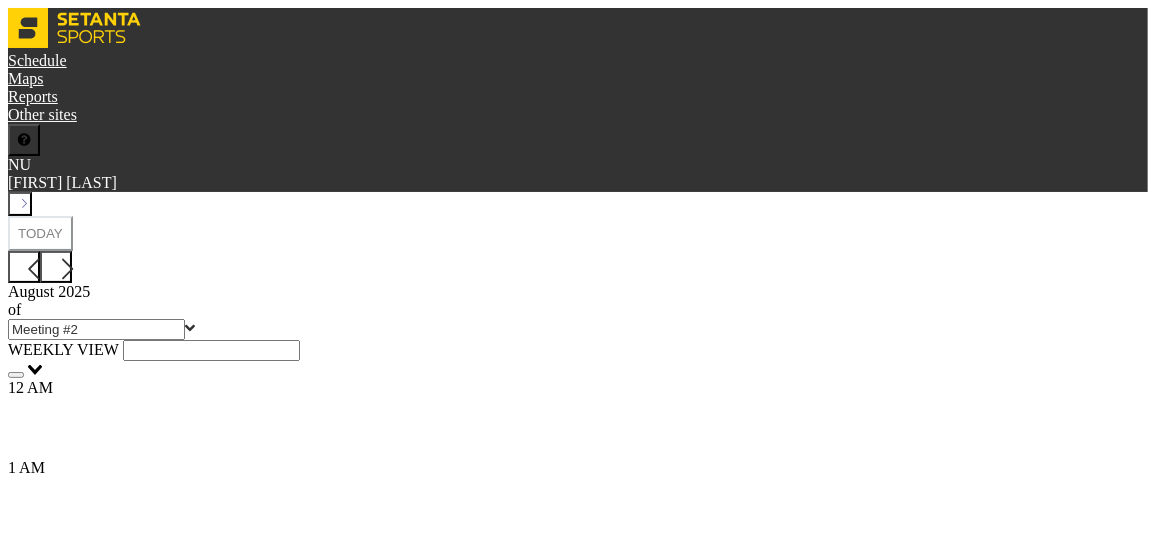 scroll, scrollTop: 743, scrollLeft: 0, axis: vertical 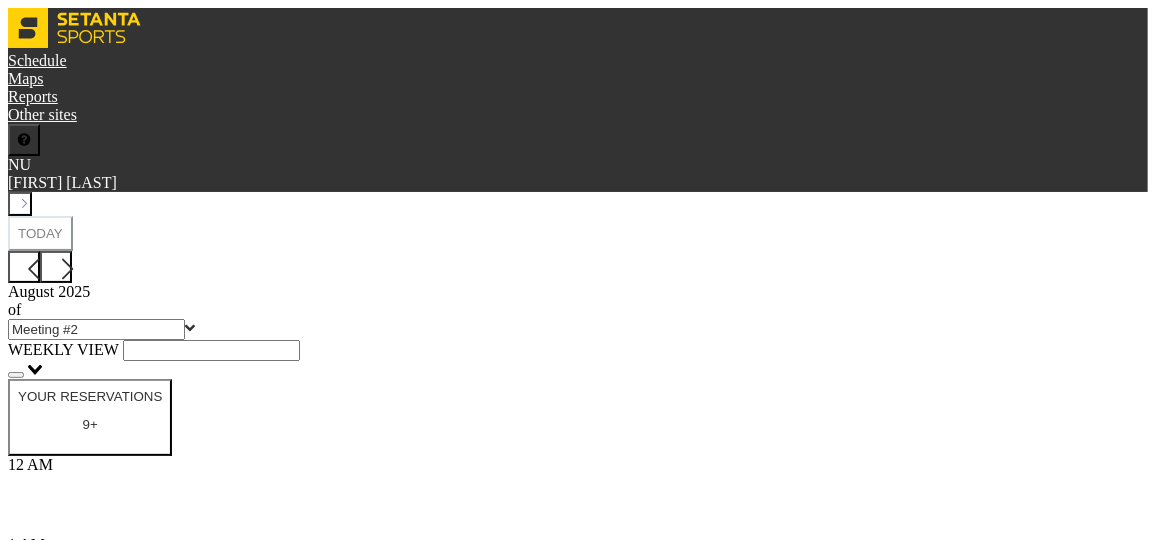 click at bounding box center (578, 5392) 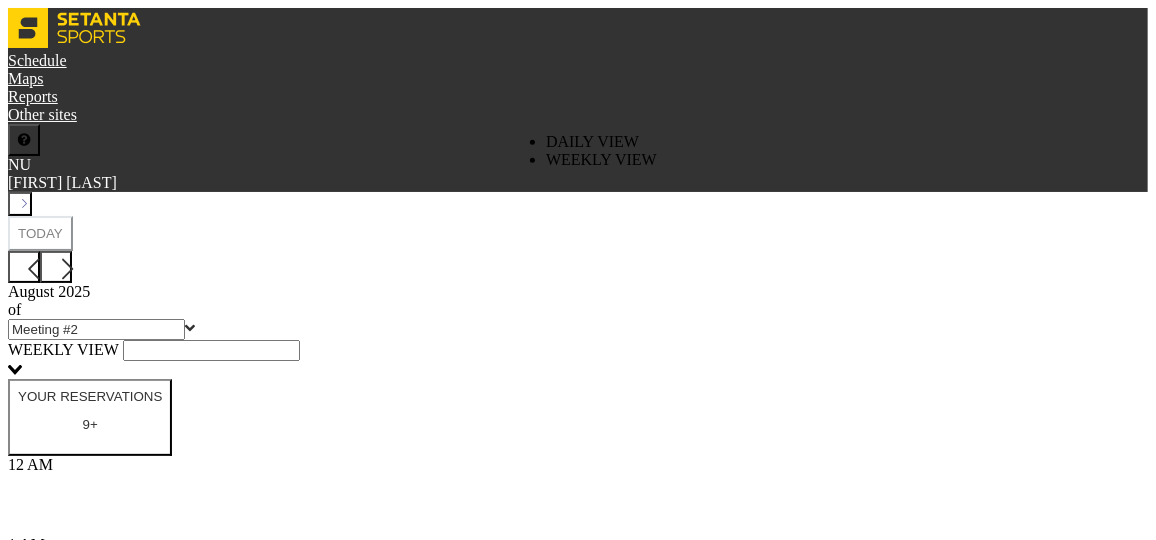 click on "Loading..." at bounding box center (578, 370) 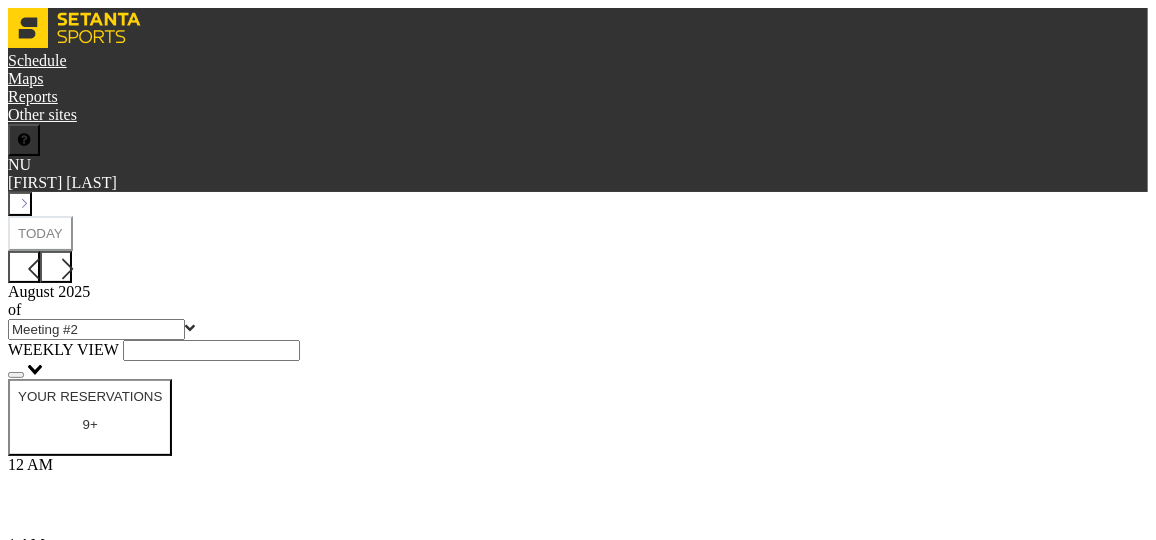 click at bounding box center [578, 5432] 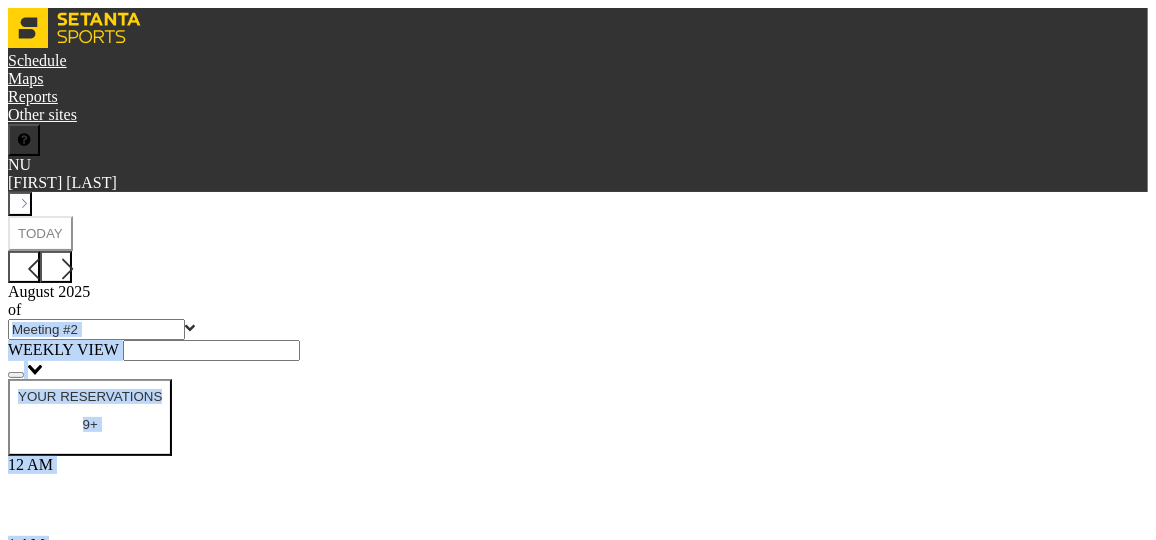 scroll, scrollTop: 398, scrollLeft: 0, axis: vertical 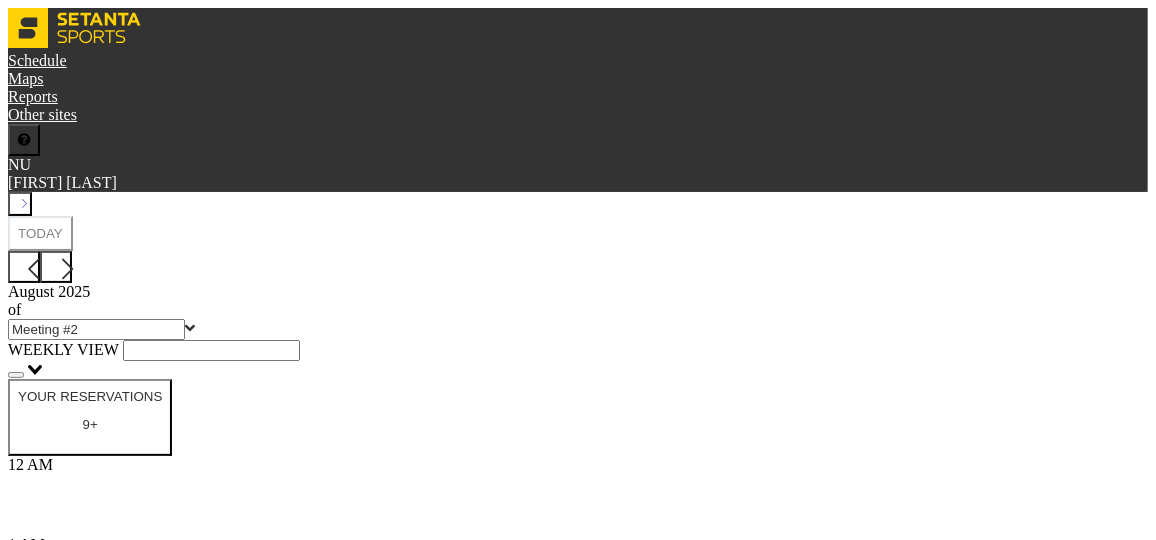drag, startPoint x: 302, startPoint y: 265, endPoint x: 409, endPoint y: 246, distance: 108.67382 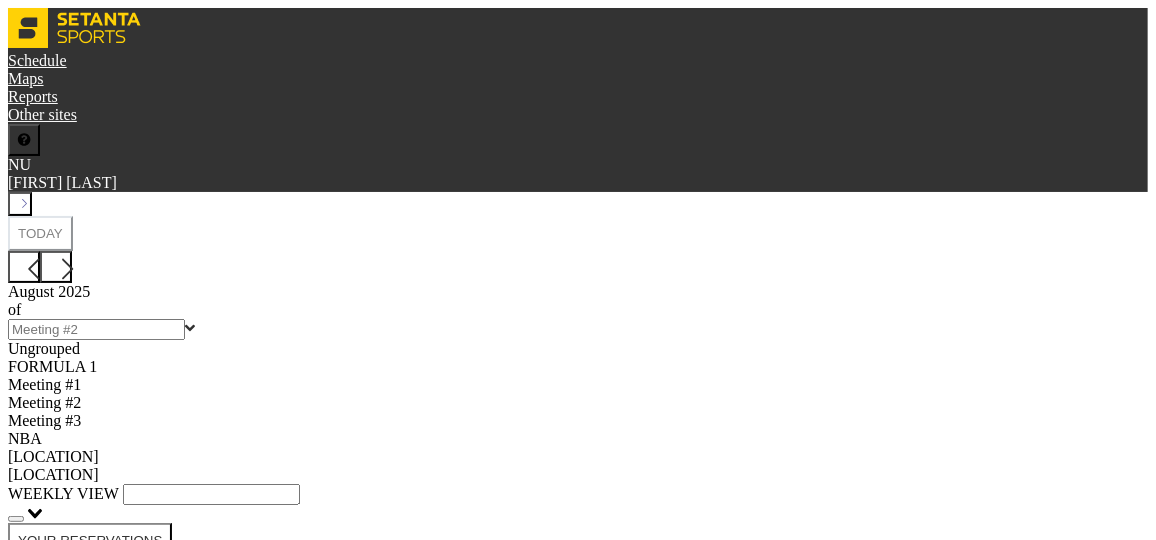 type on "Meeting #3" 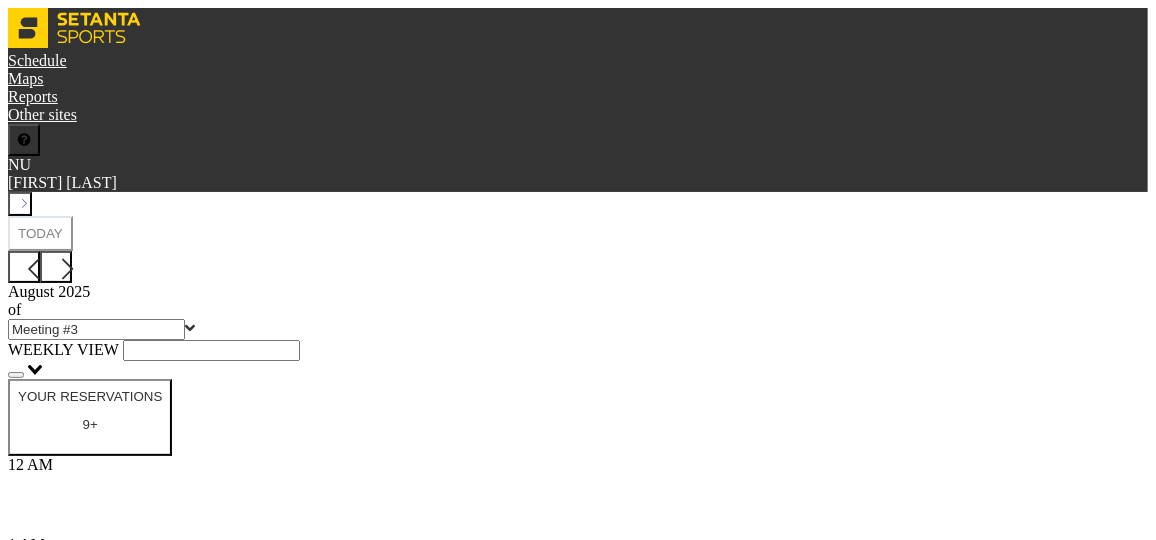 scroll, scrollTop: 786, scrollLeft: 0, axis: vertical 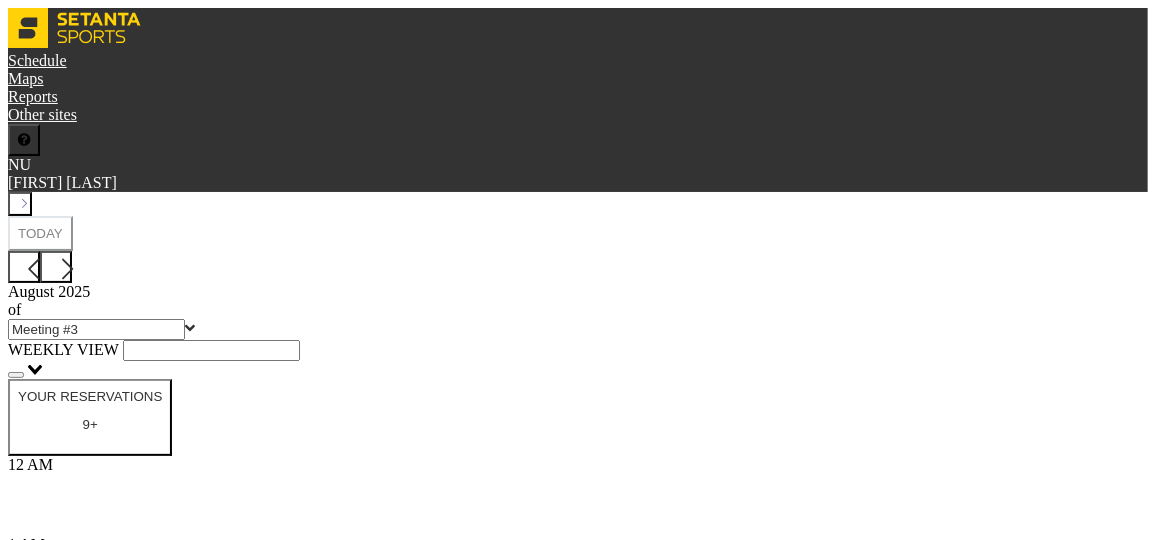 click at bounding box center [578, 6292] 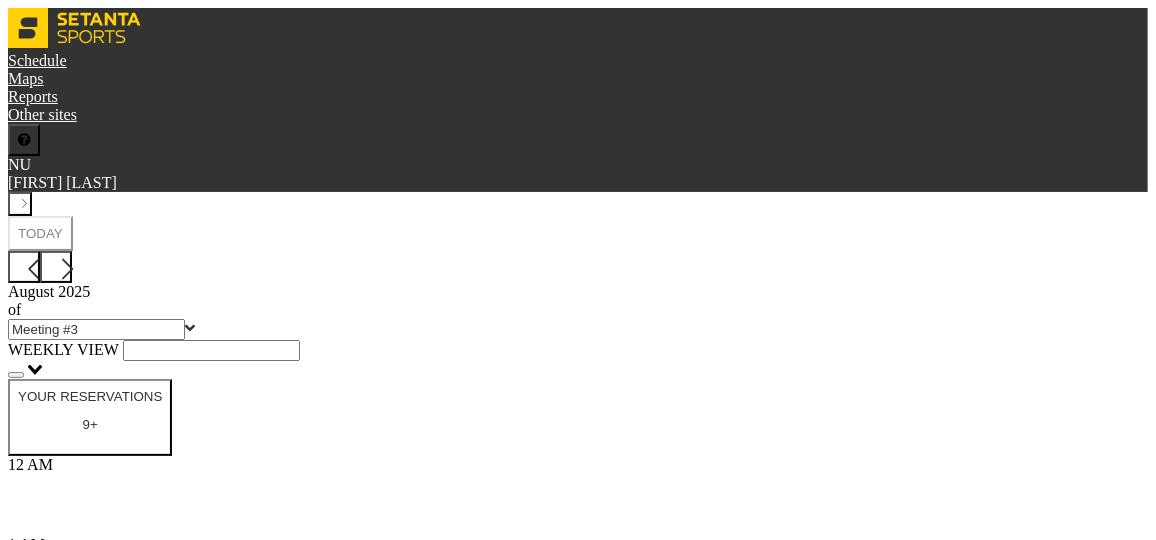 drag, startPoint x: 355, startPoint y: 200, endPoint x: 293, endPoint y: 216, distance: 64.03124 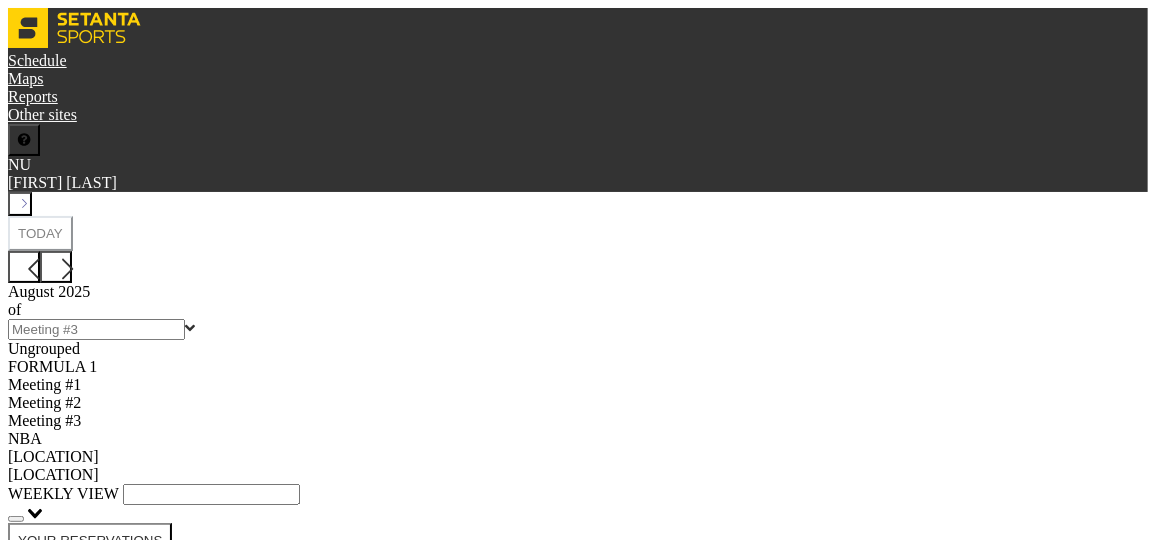 click at bounding box center (96, 329) 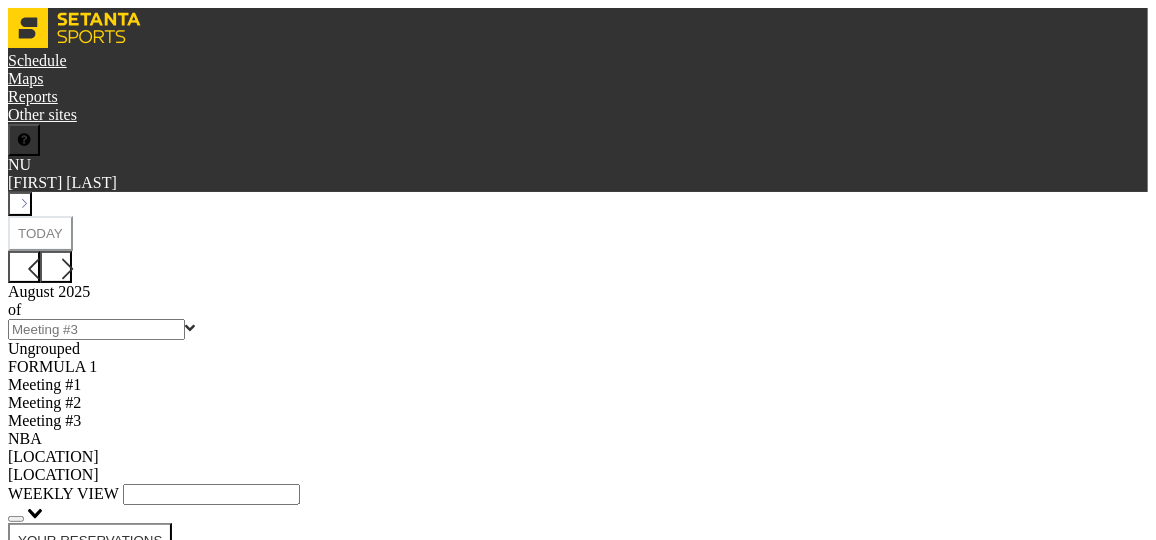 type on "Meeting #2" 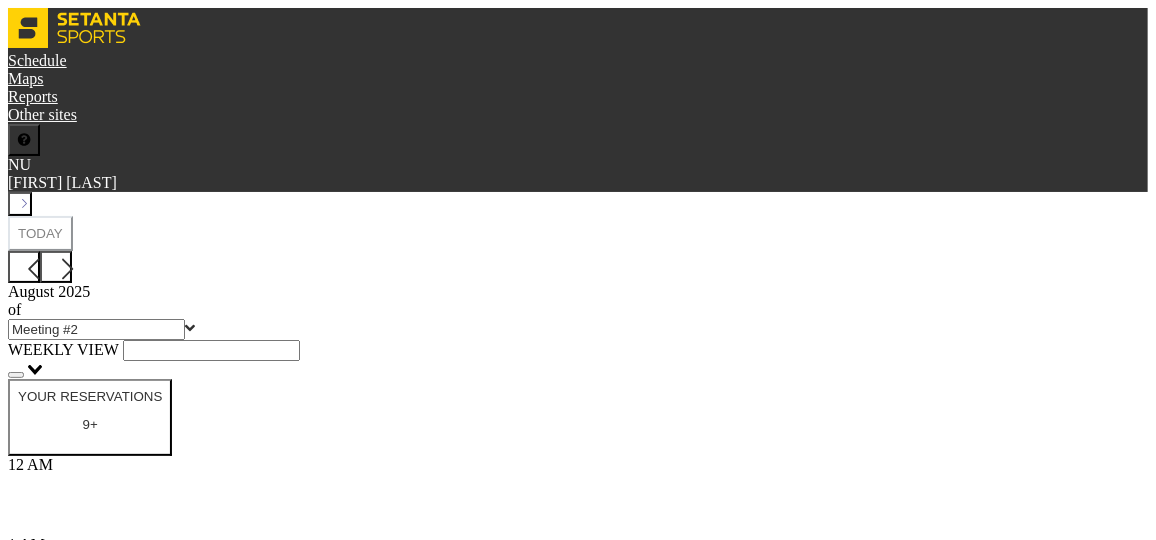 scroll, scrollTop: 713, scrollLeft: 0, axis: vertical 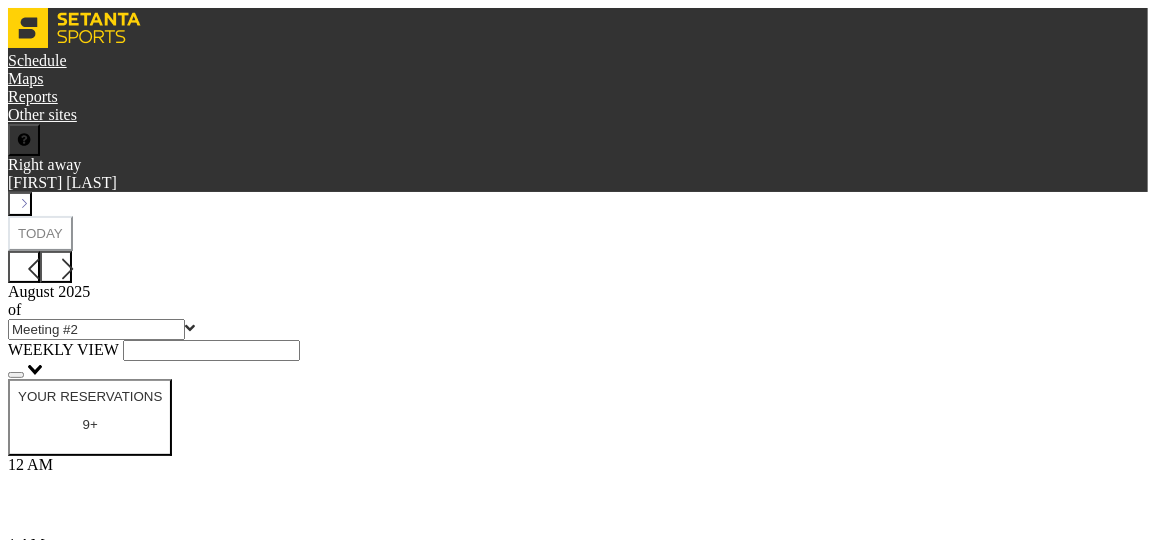 click at bounding box center (578, 6352) 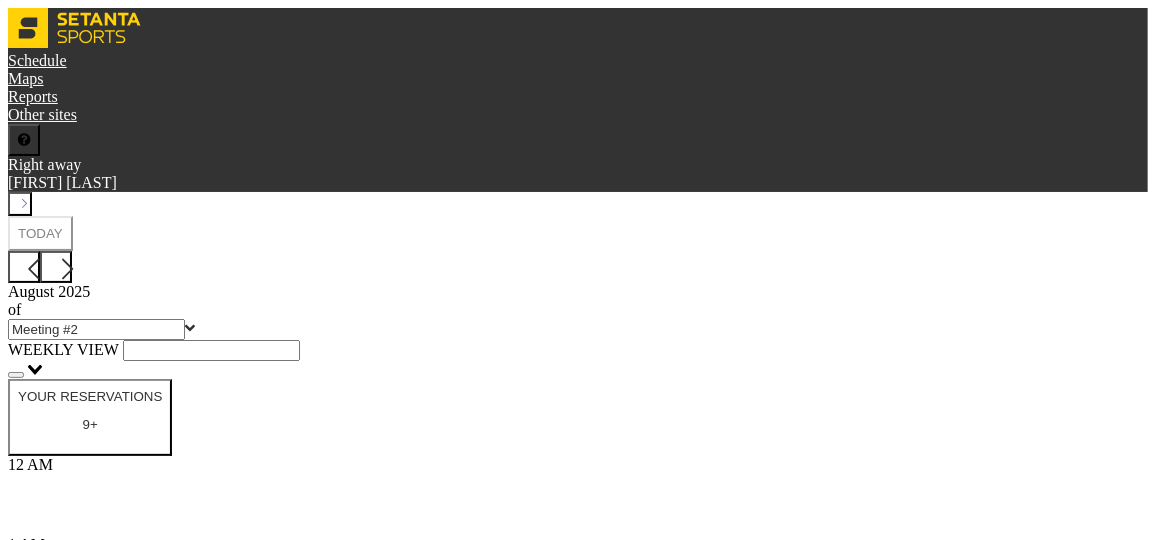 click at bounding box center (578, 5392) 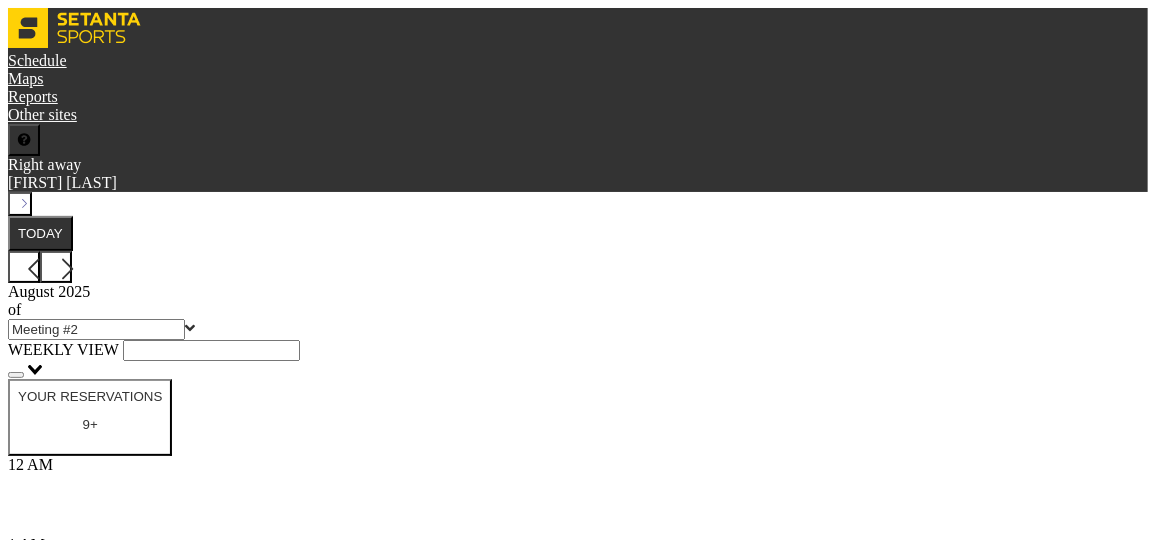 scroll, scrollTop: 899, scrollLeft: 0, axis: vertical 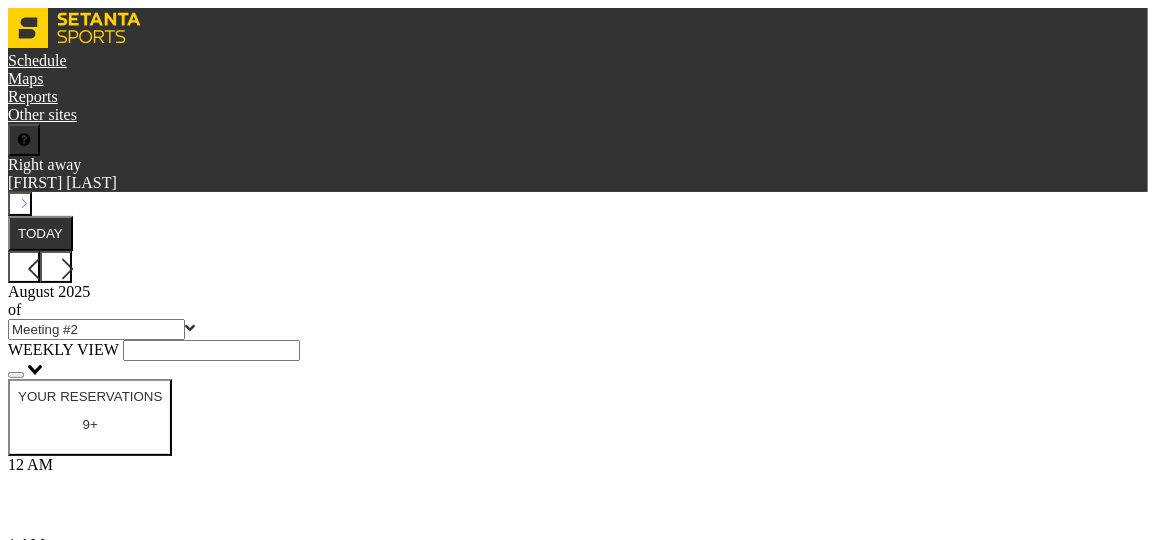 click on "[FIRST] [LAST]" at bounding box center [578, 183] 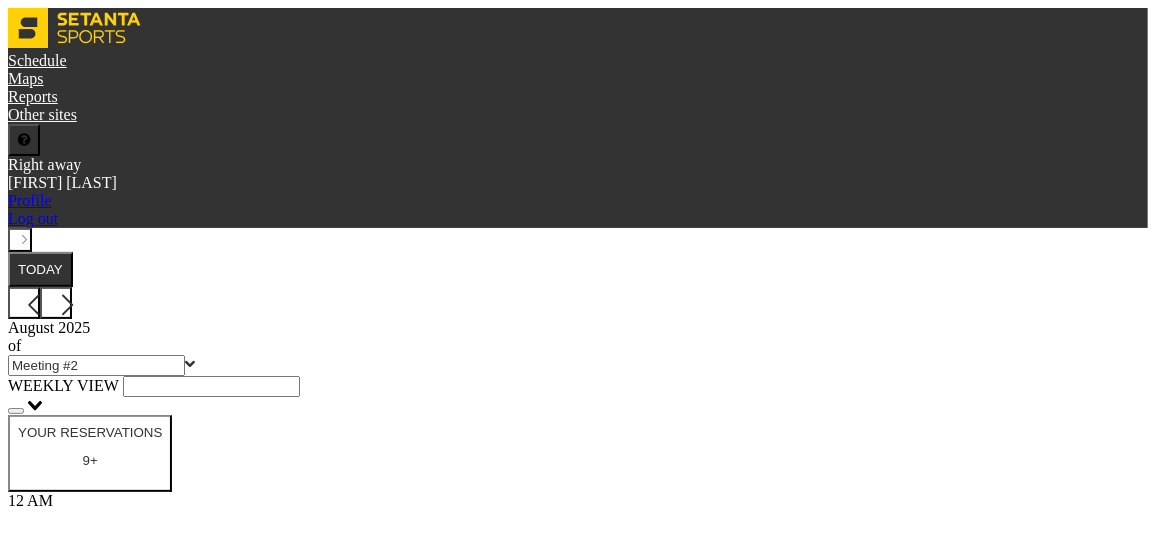 click on "Log out" at bounding box center [33, 218] 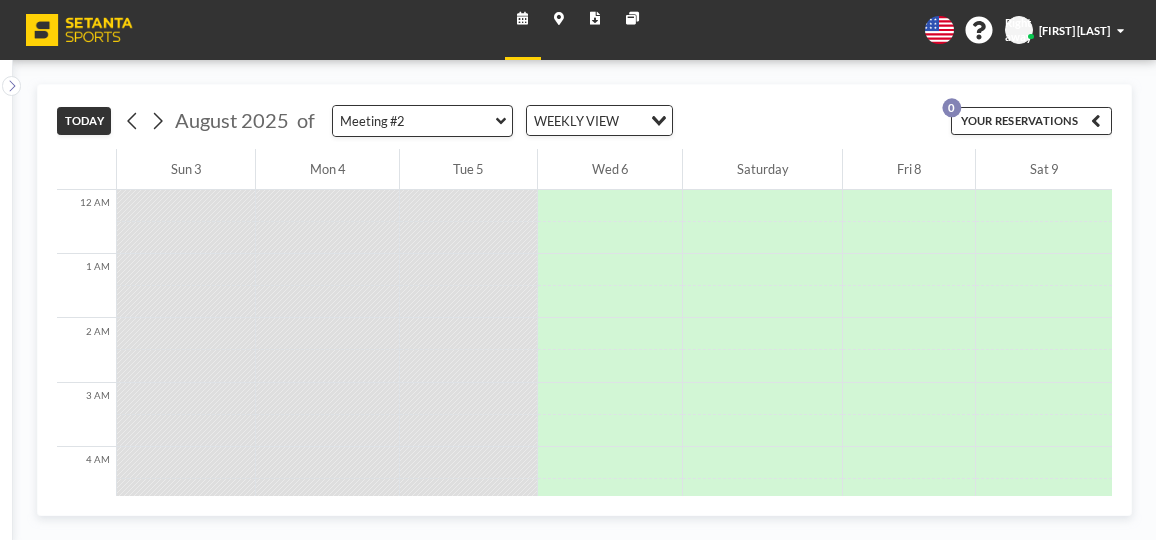 scroll, scrollTop: 0, scrollLeft: 0, axis: both 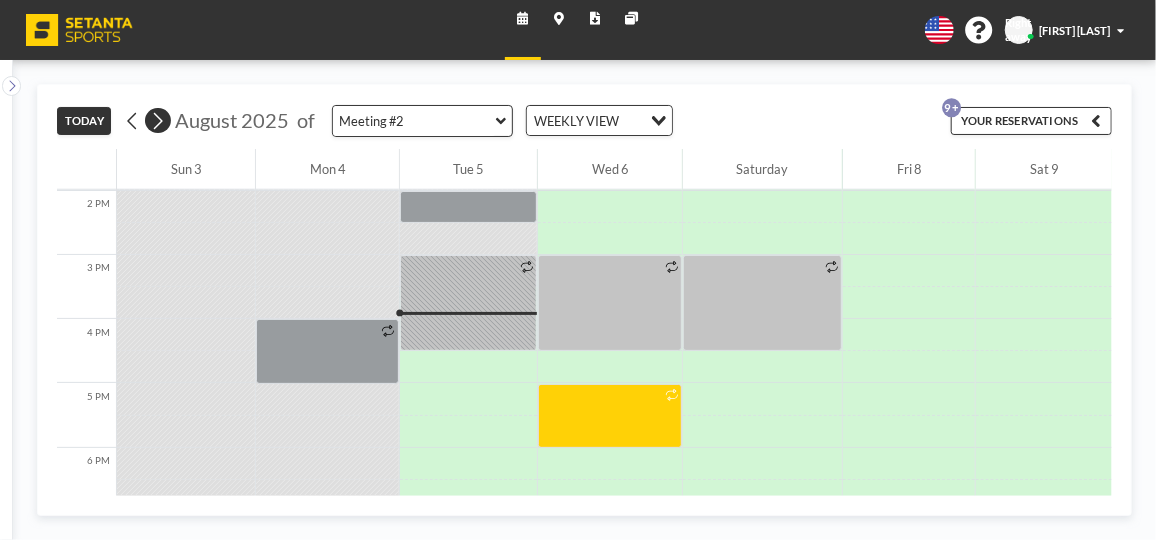 click 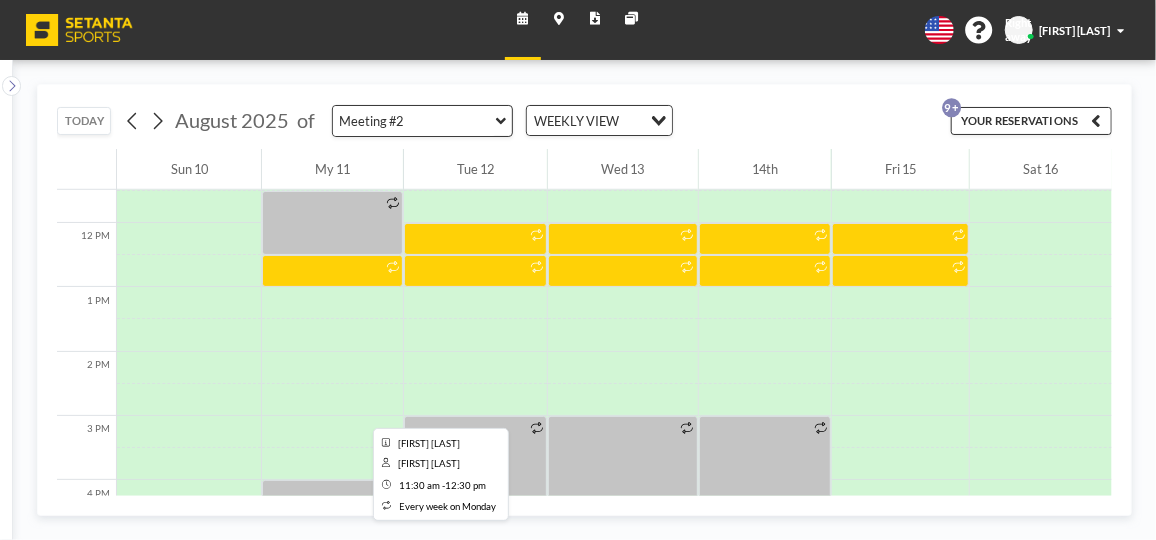 scroll, scrollTop: 739, scrollLeft: 0, axis: vertical 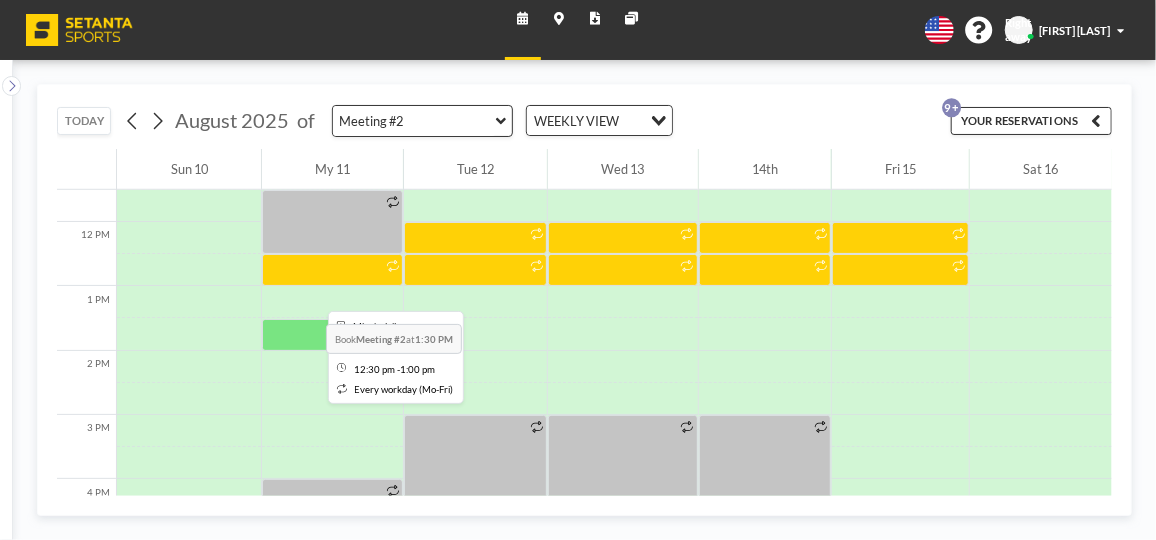 click at bounding box center (332, 270) 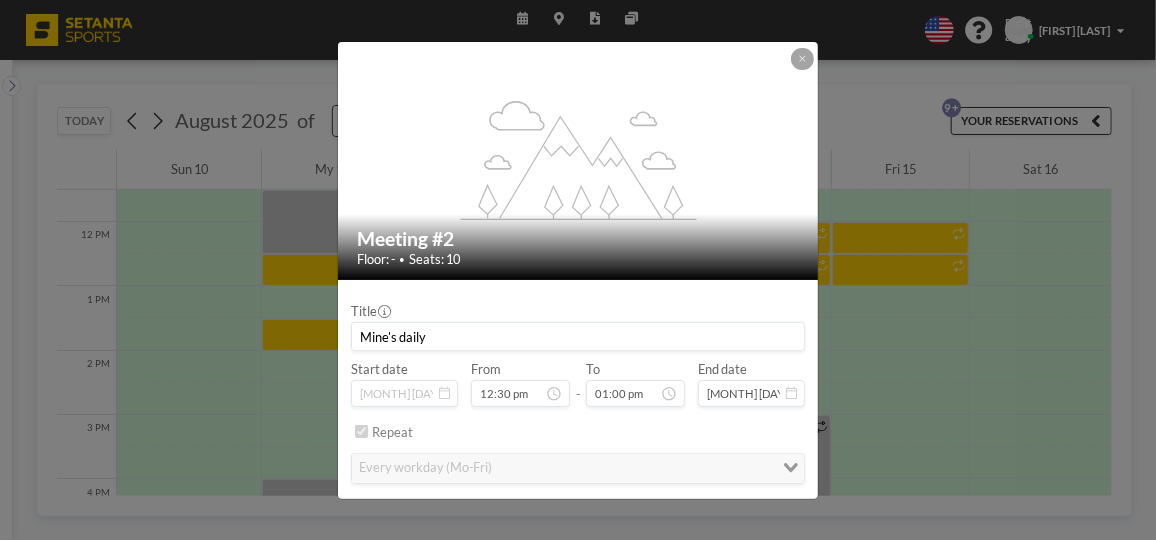 scroll, scrollTop: 1, scrollLeft: 0, axis: vertical 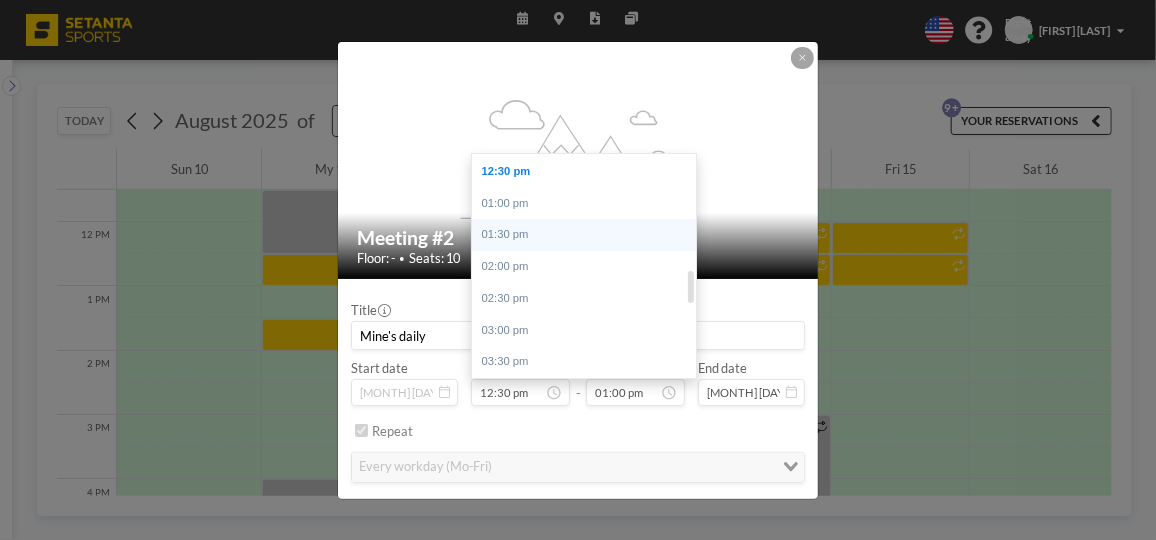click on "01:30 pm" at bounding box center (588, 235) 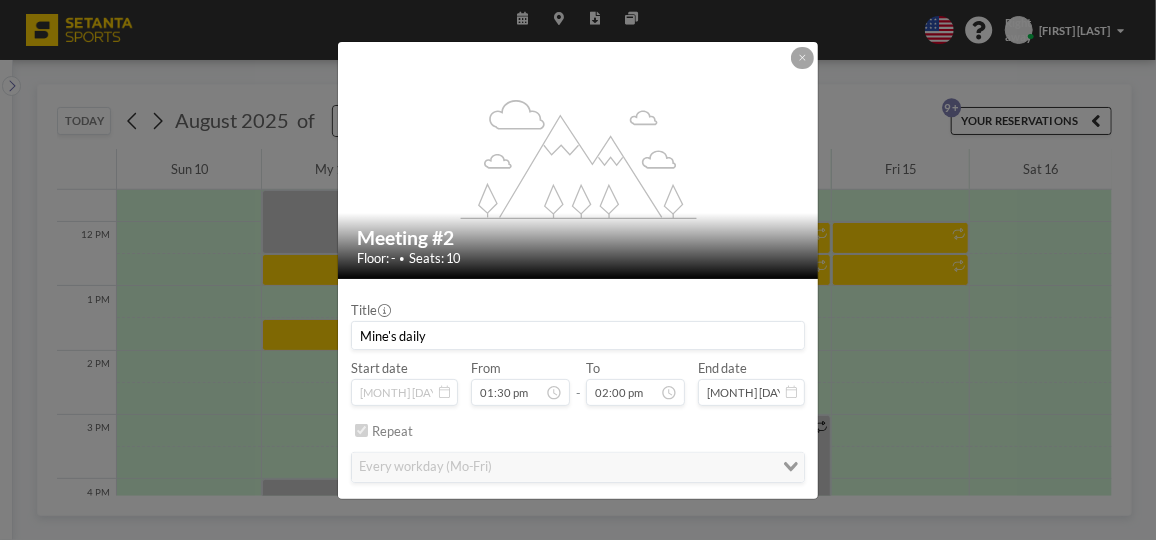 scroll, scrollTop: 889, scrollLeft: 0, axis: vertical 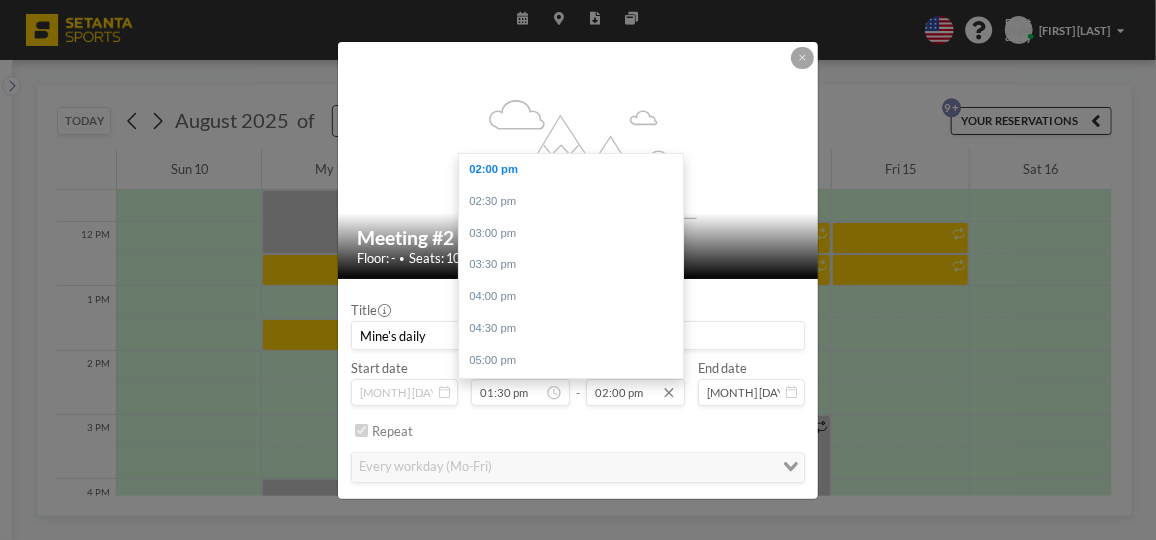 click on "02:00 pm" at bounding box center (635, 392) 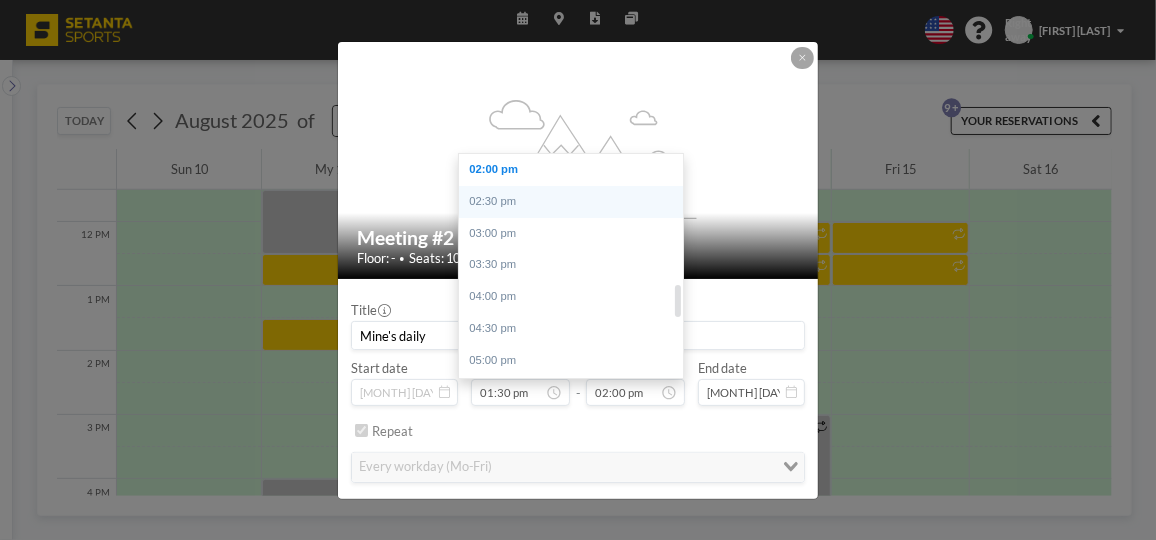 click on "02:30 pm" at bounding box center (575, 202) 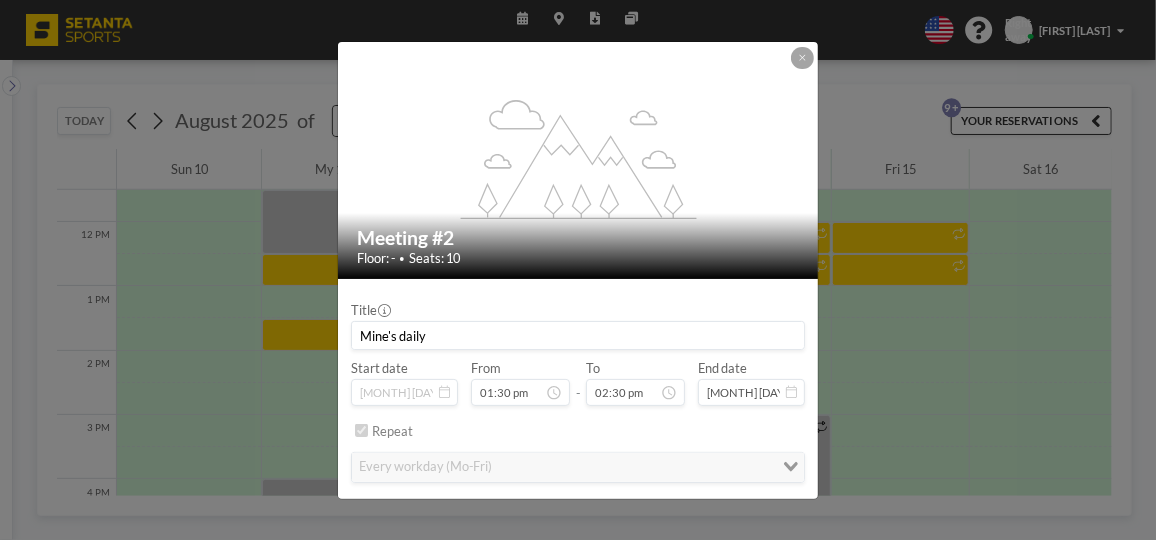 scroll, scrollTop: 919, scrollLeft: 0, axis: vertical 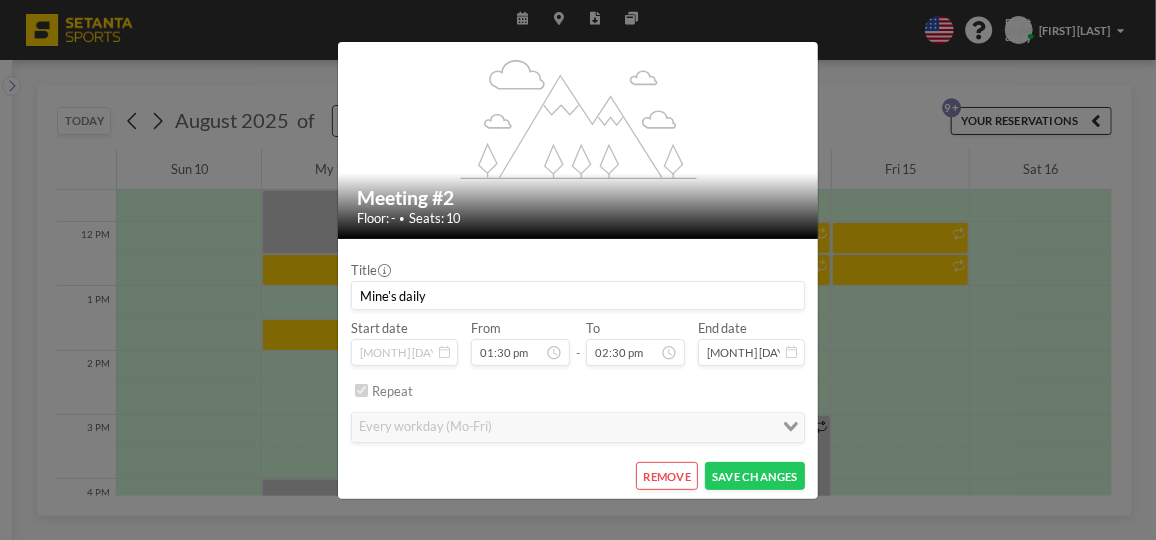 click on "Mine's daily" at bounding box center (578, 295) 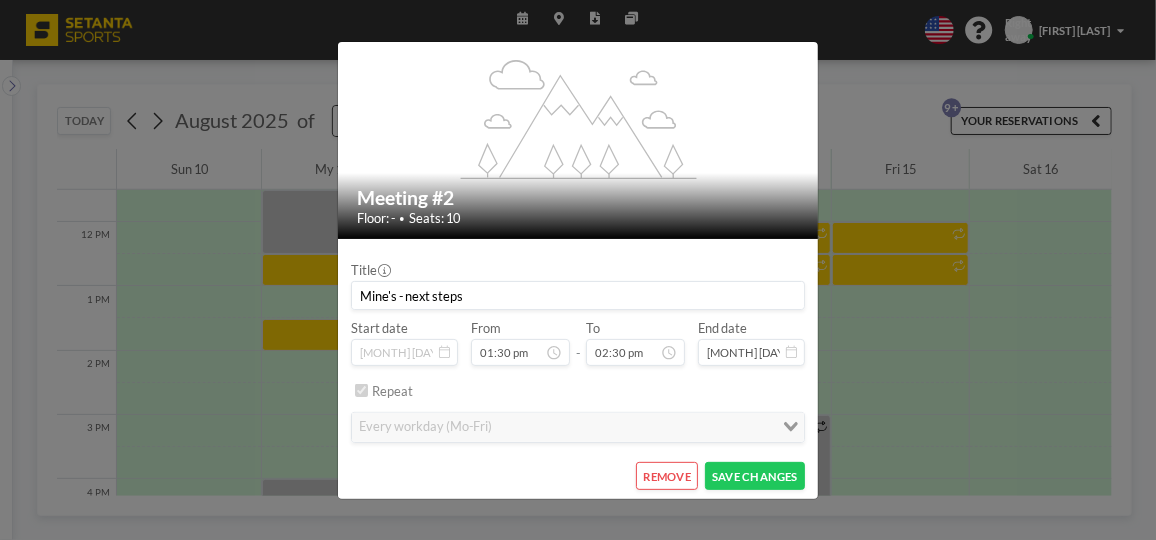 scroll, scrollTop: 919, scrollLeft: 0, axis: vertical 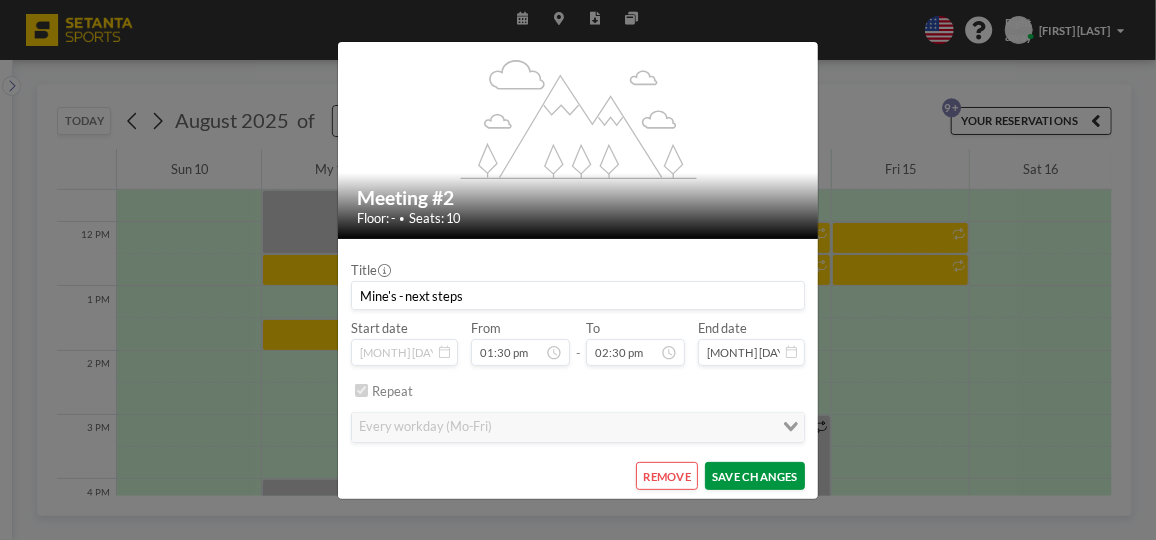 type on "Mine's - next steps" 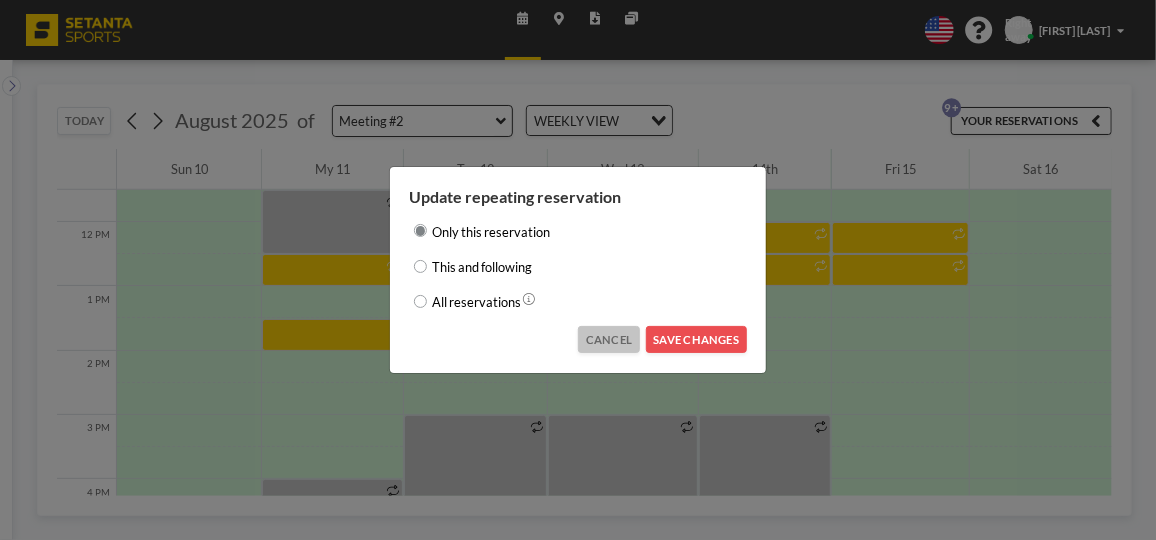 click on "CANCEL" at bounding box center [609, 339] 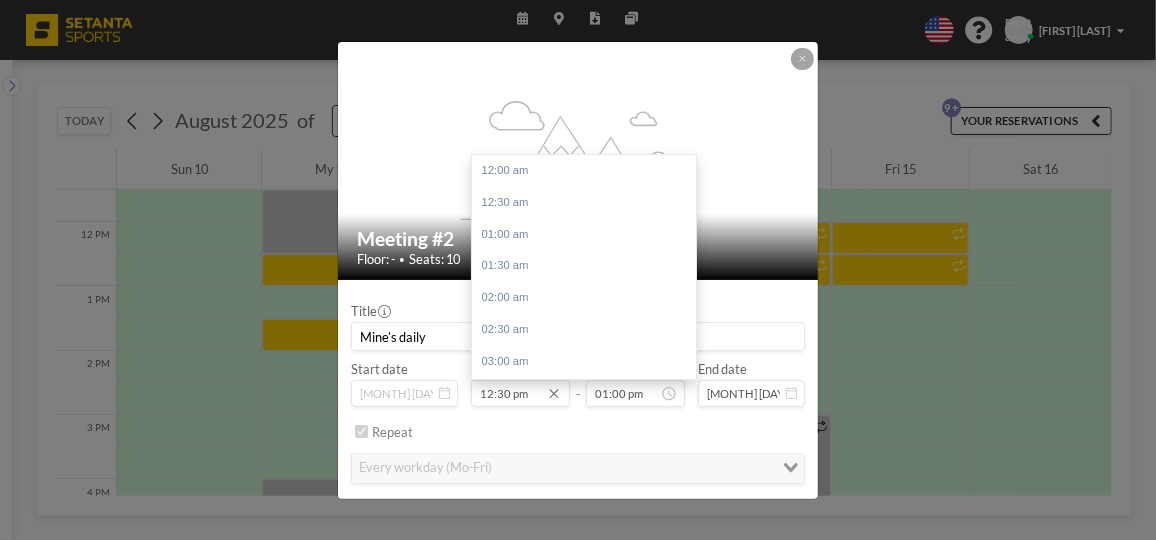 scroll, scrollTop: 792, scrollLeft: 0, axis: vertical 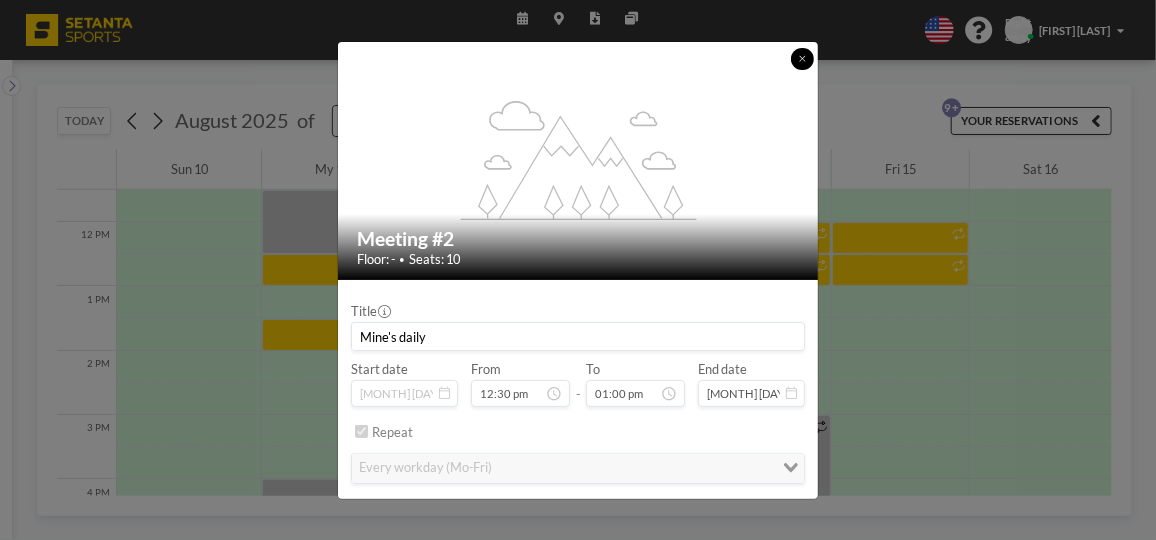 click at bounding box center (802, 59) 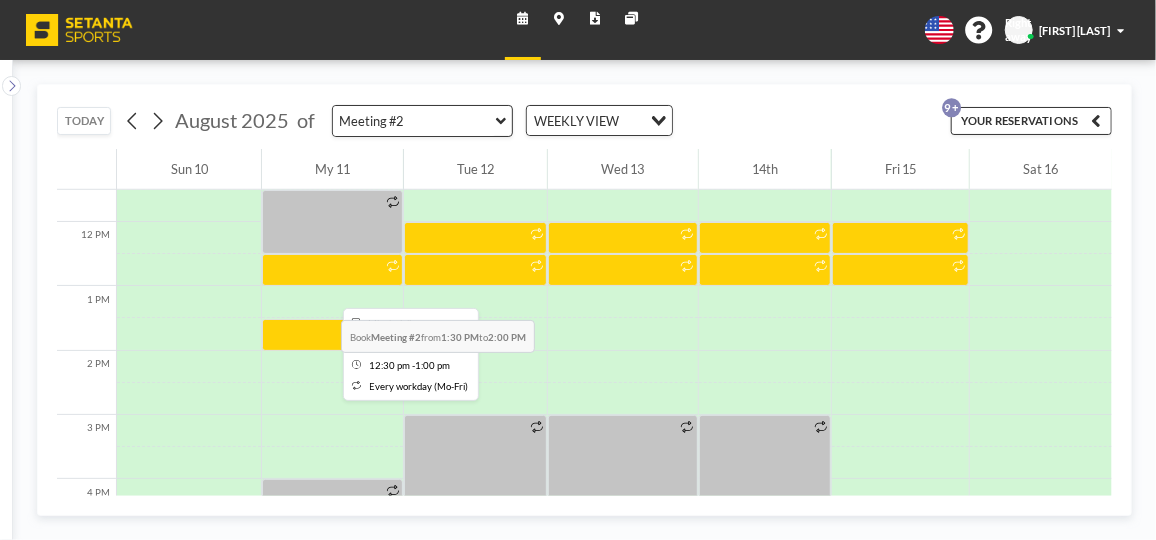 click at bounding box center (332, 270) 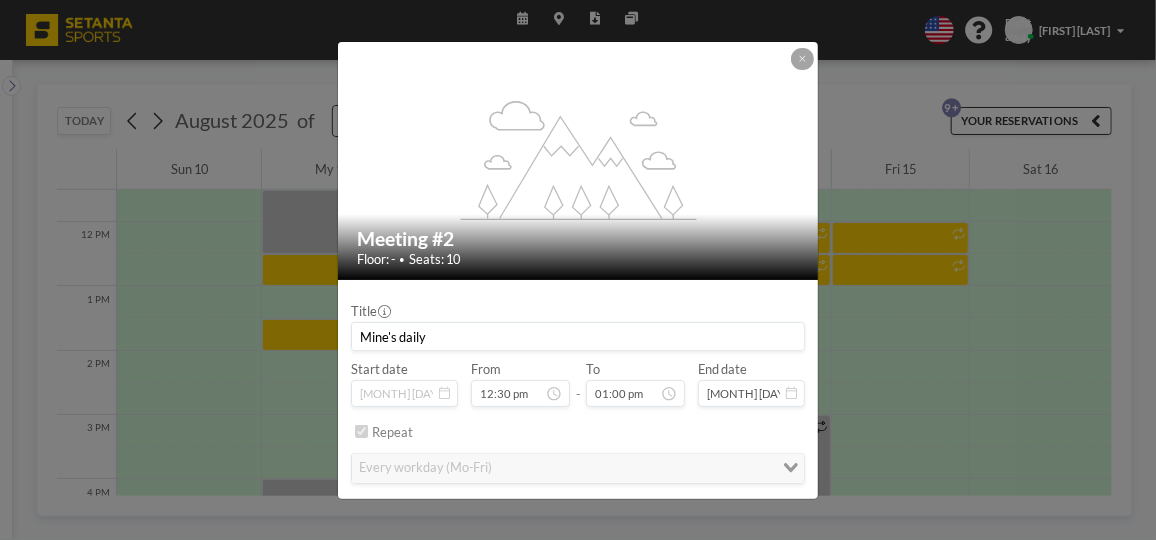 scroll, scrollTop: 792, scrollLeft: 0, axis: vertical 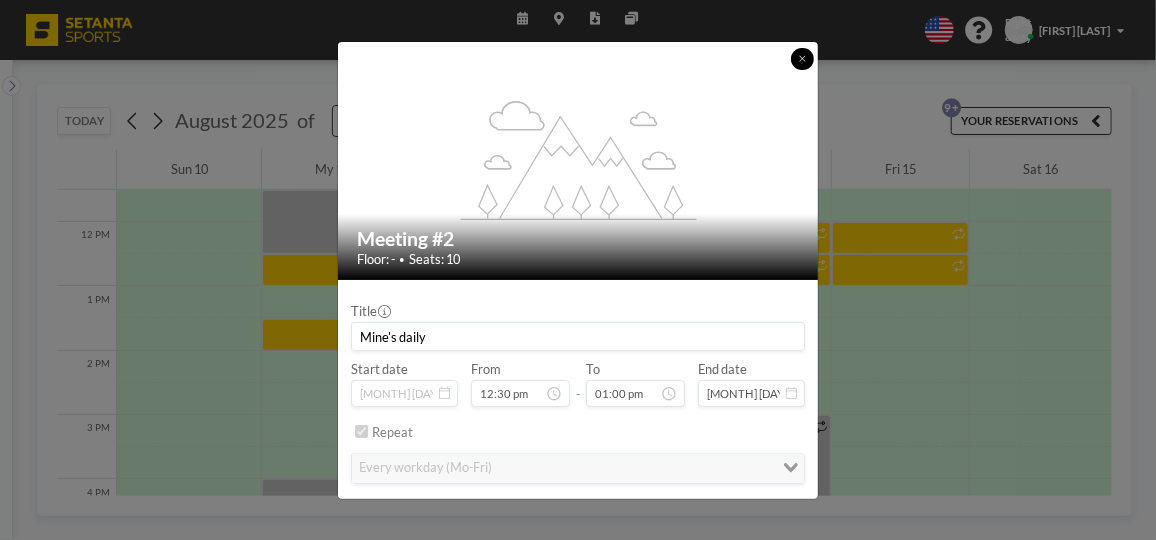 click at bounding box center (802, 59) 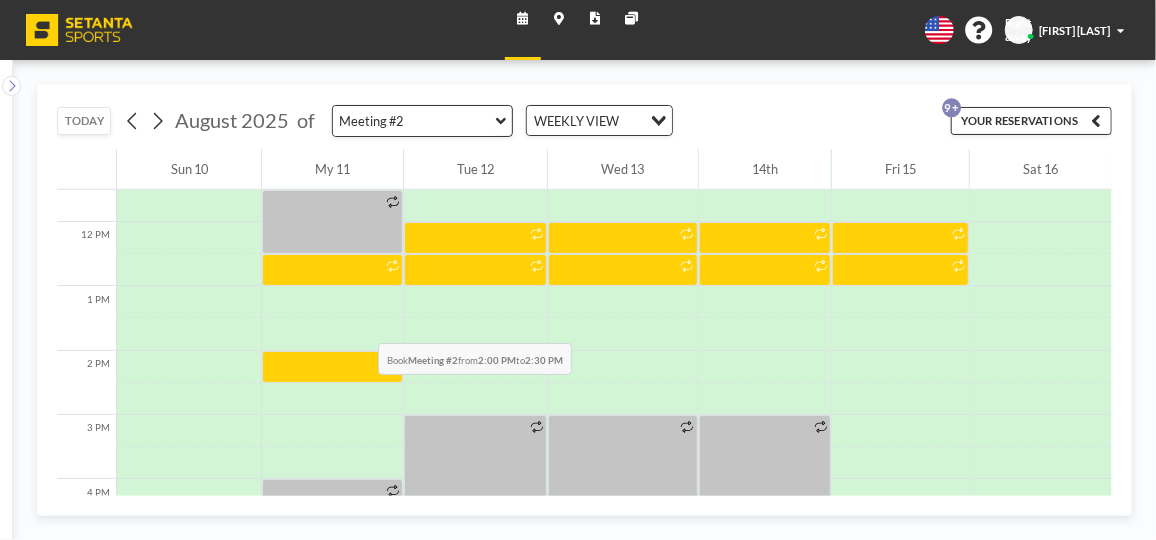 click at bounding box center (332, 302) 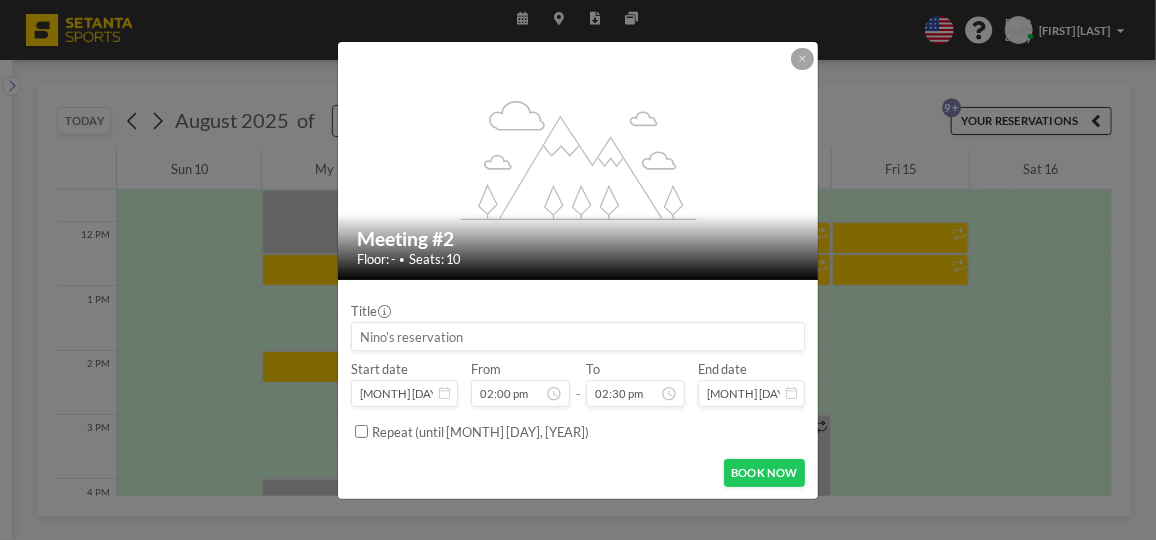 scroll, scrollTop: 919, scrollLeft: 0, axis: vertical 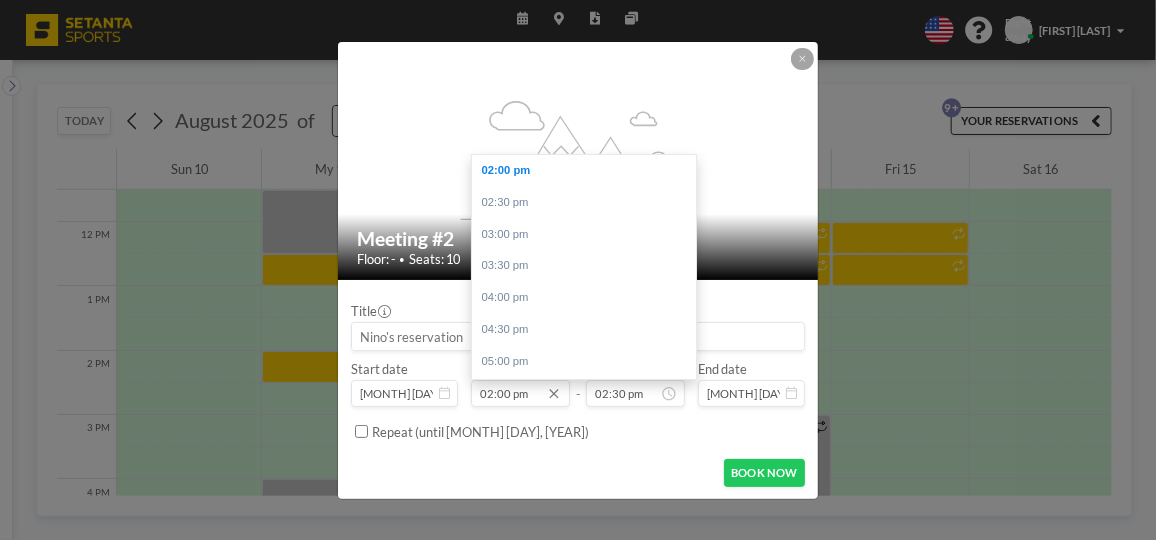 click on "02:00 pm" at bounding box center (520, 393) 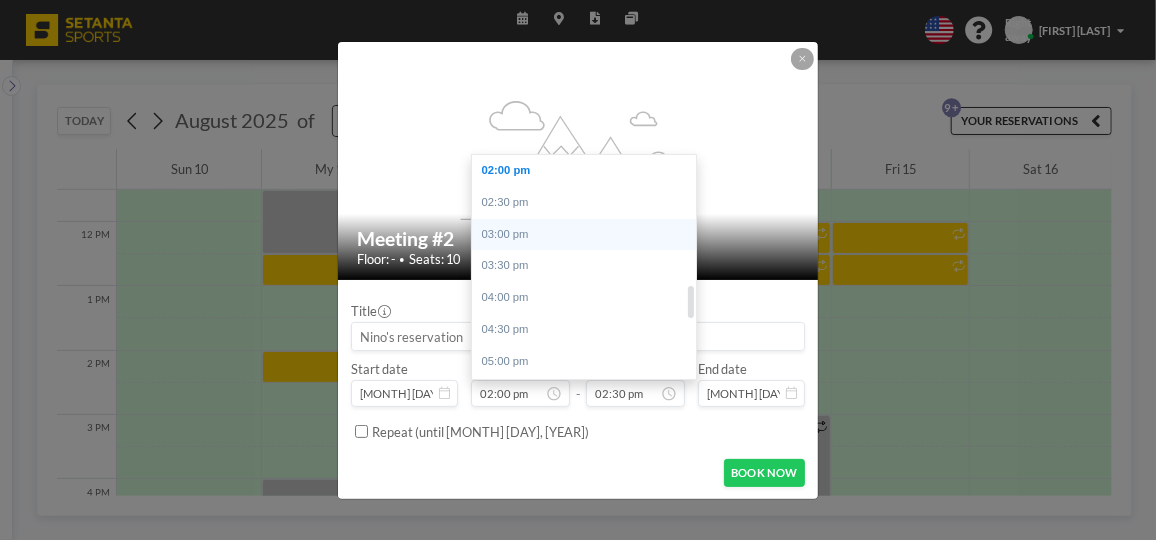 scroll, scrollTop: 834, scrollLeft: 0, axis: vertical 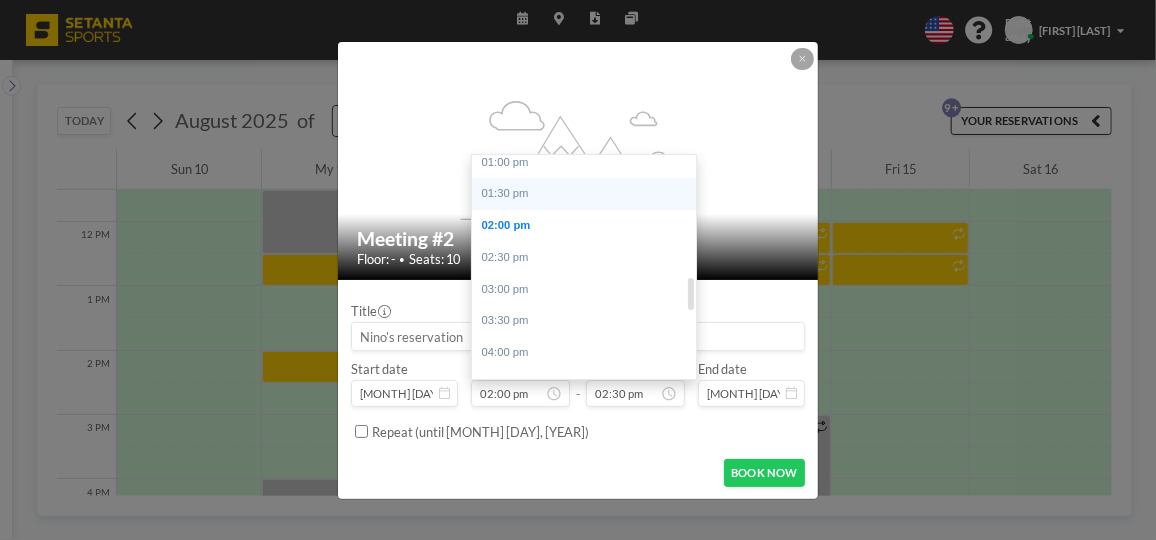 click on "01:30 pm" at bounding box center [588, 194] 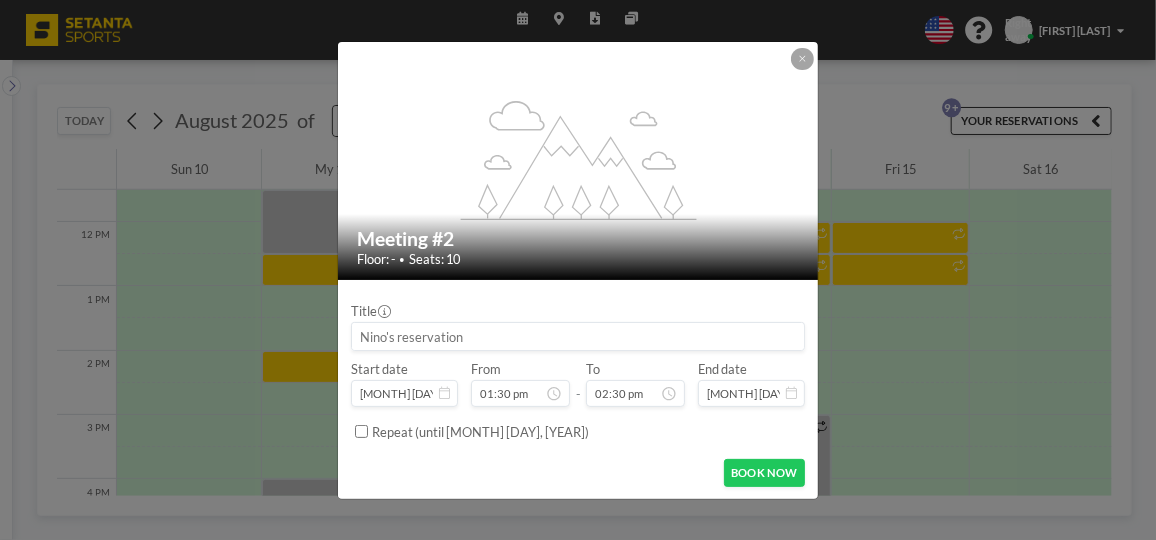click at bounding box center [578, 336] 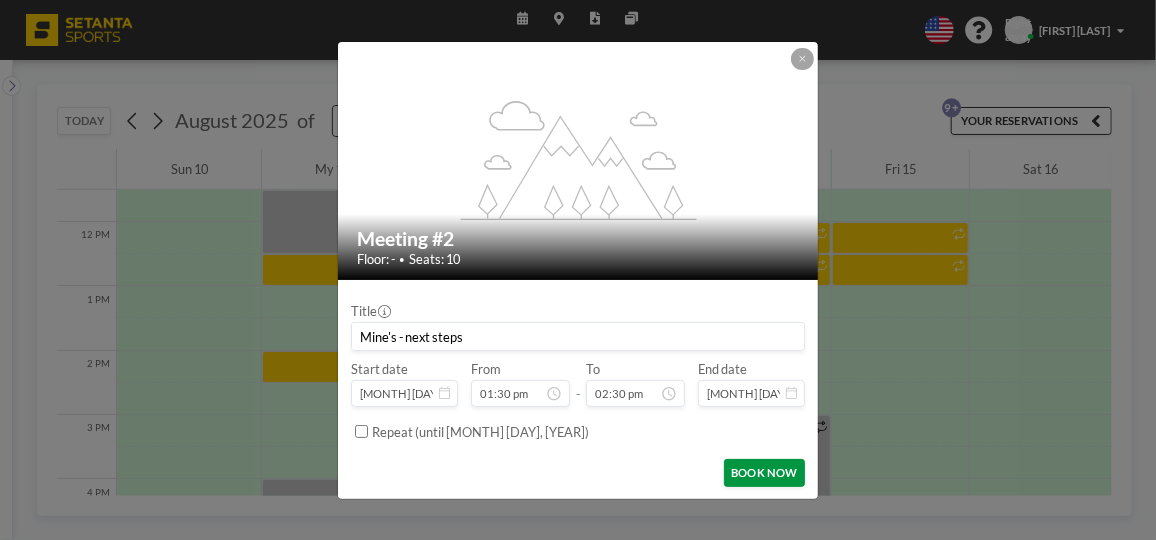 type on "Mine's - next steps" 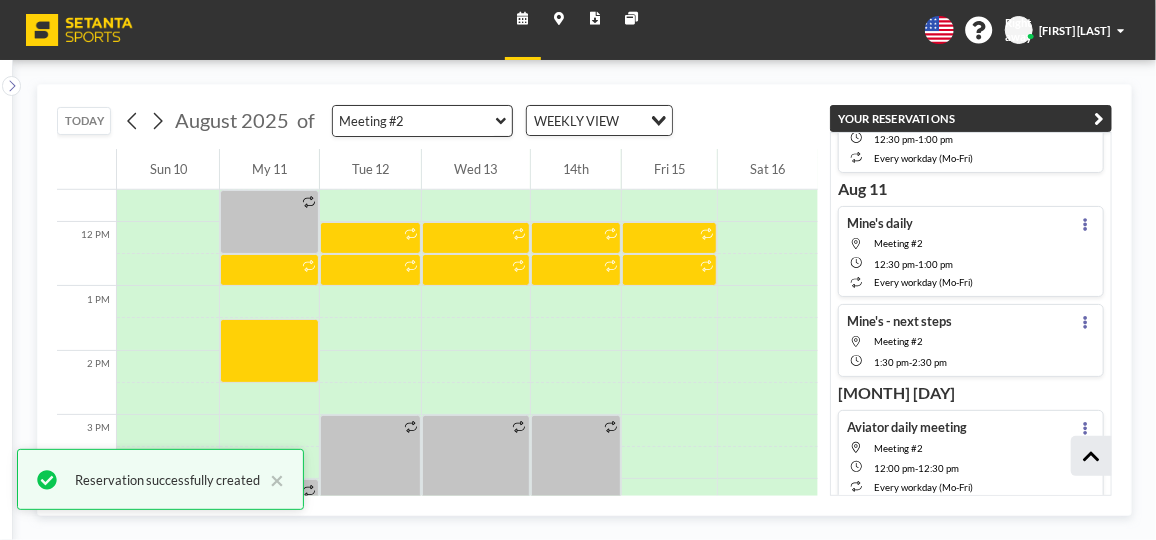 scroll, scrollTop: 722, scrollLeft: 0, axis: vertical 